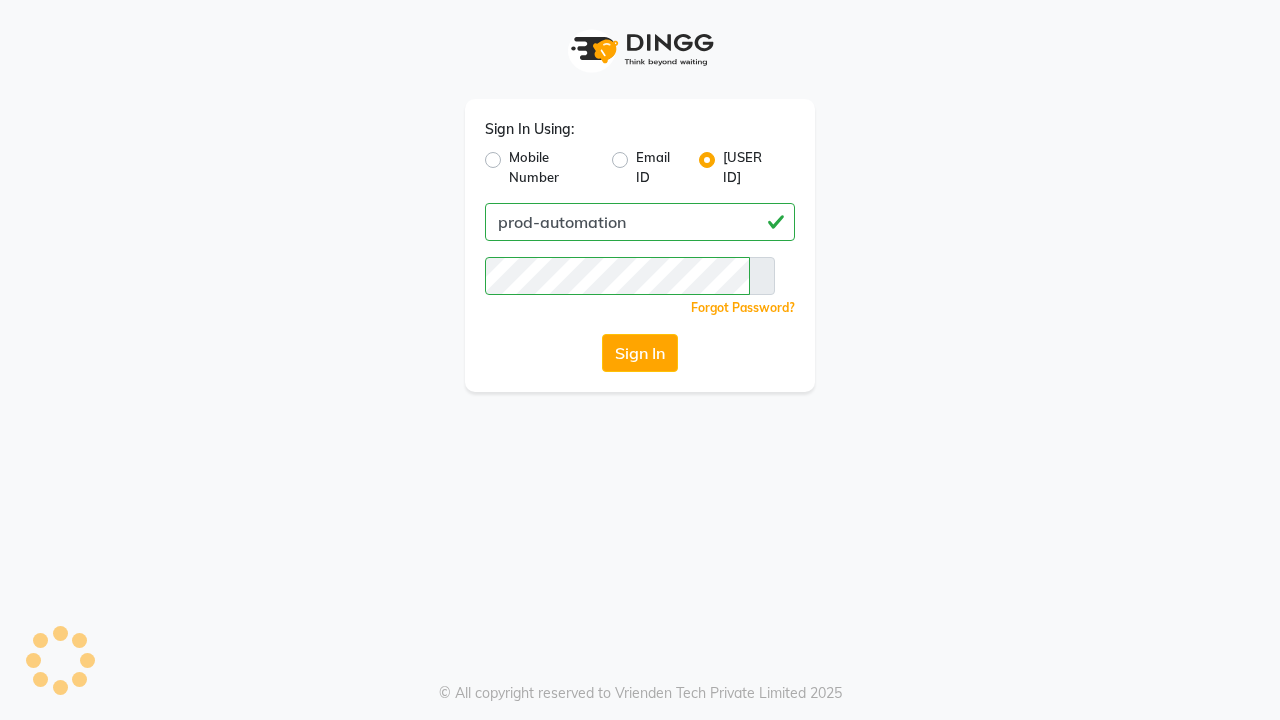 scroll, scrollTop: 0, scrollLeft: 0, axis: both 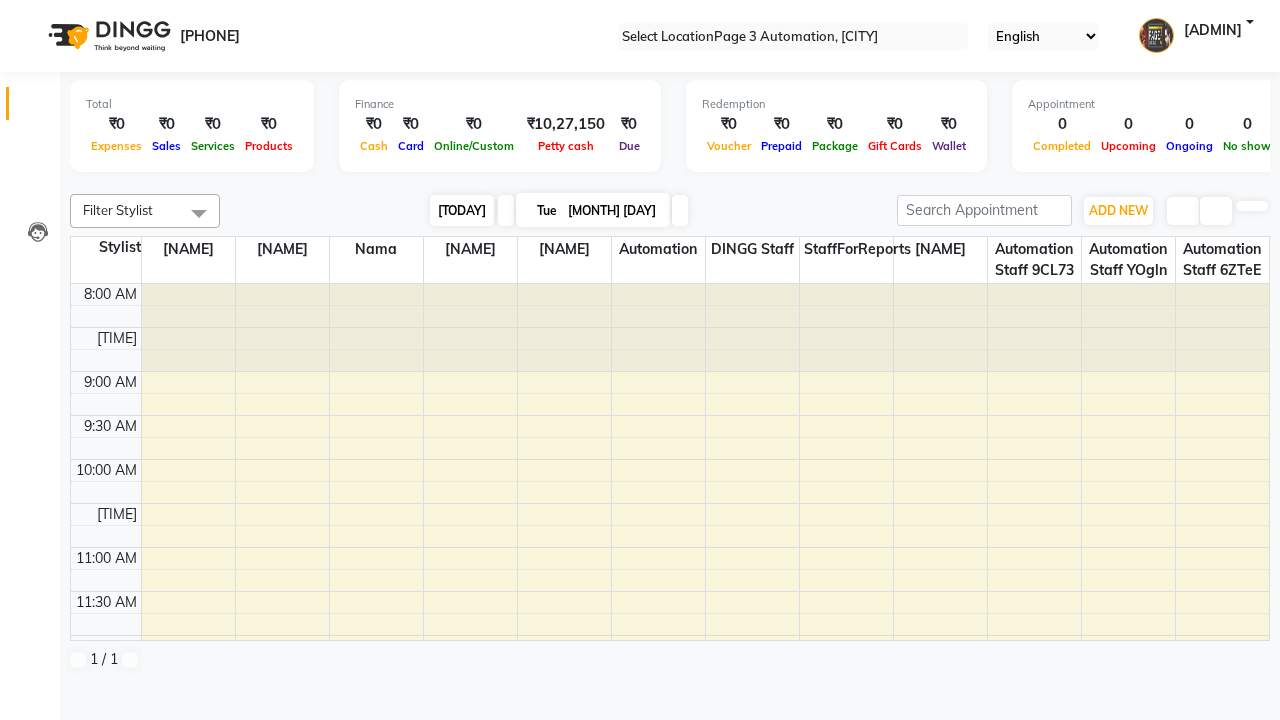 click on "[TODAY]" at bounding box center (462, 210) 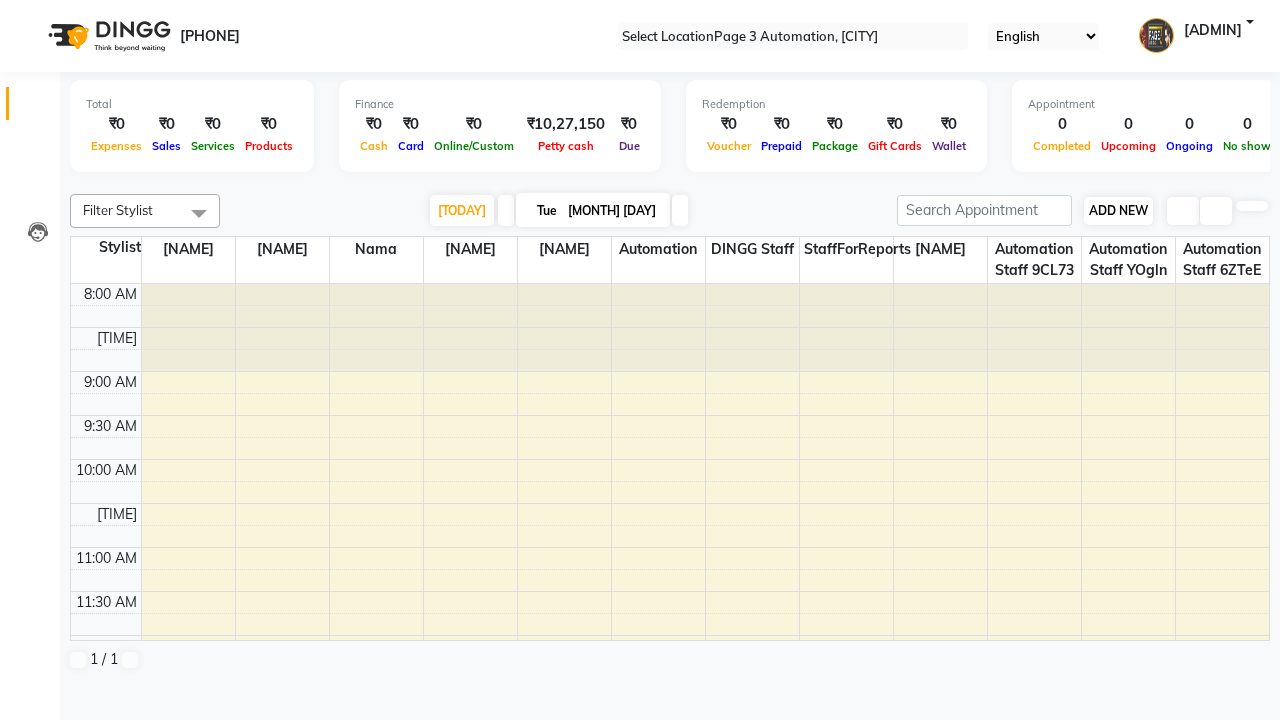 click on "ADD NEW" at bounding box center (1118, 210) 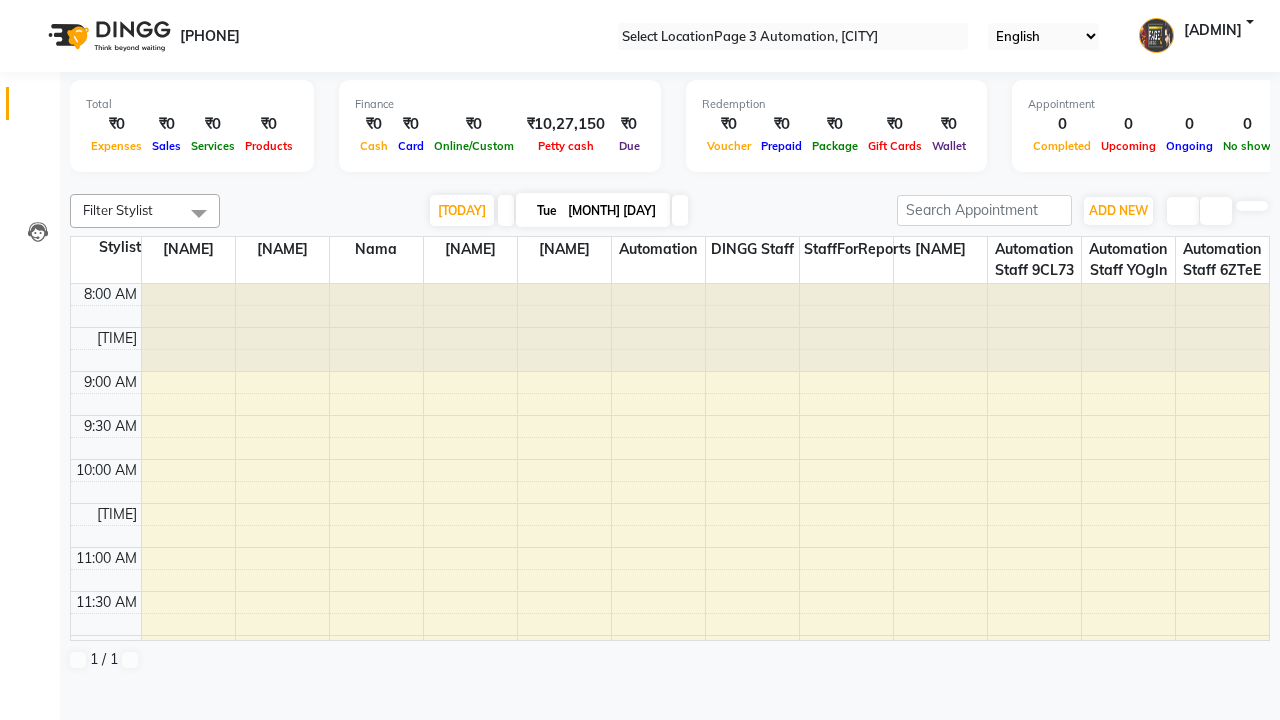 click on "Add Appointment" at bounding box center (0, 0) 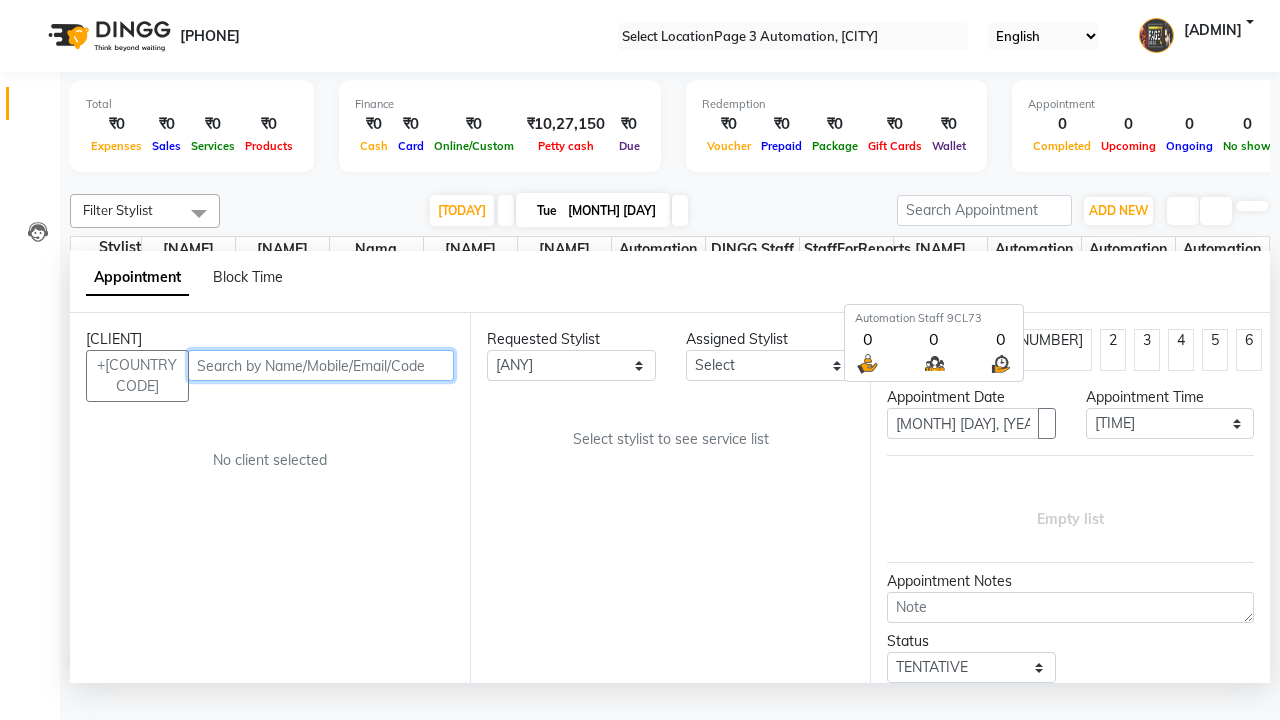 scroll, scrollTop: 1, scrollLeft: 0, axis: vertical 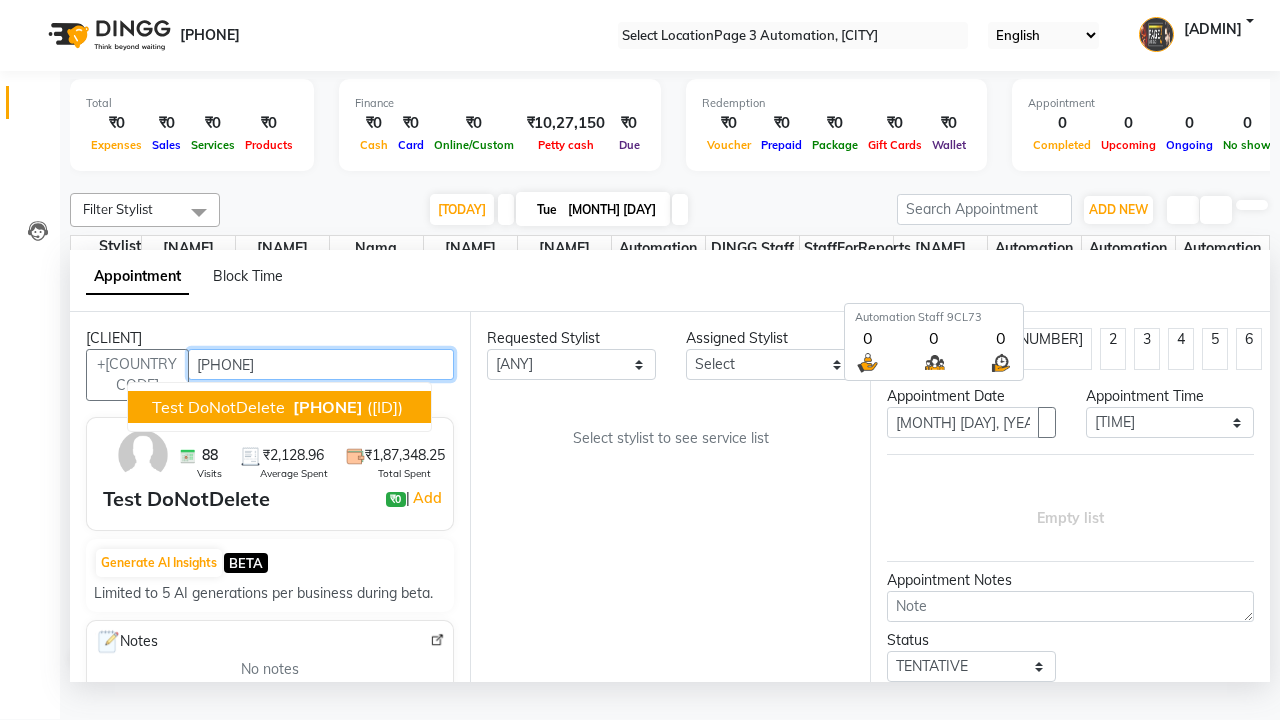 click on "[PHONE]" at bounding box center [328, 407] 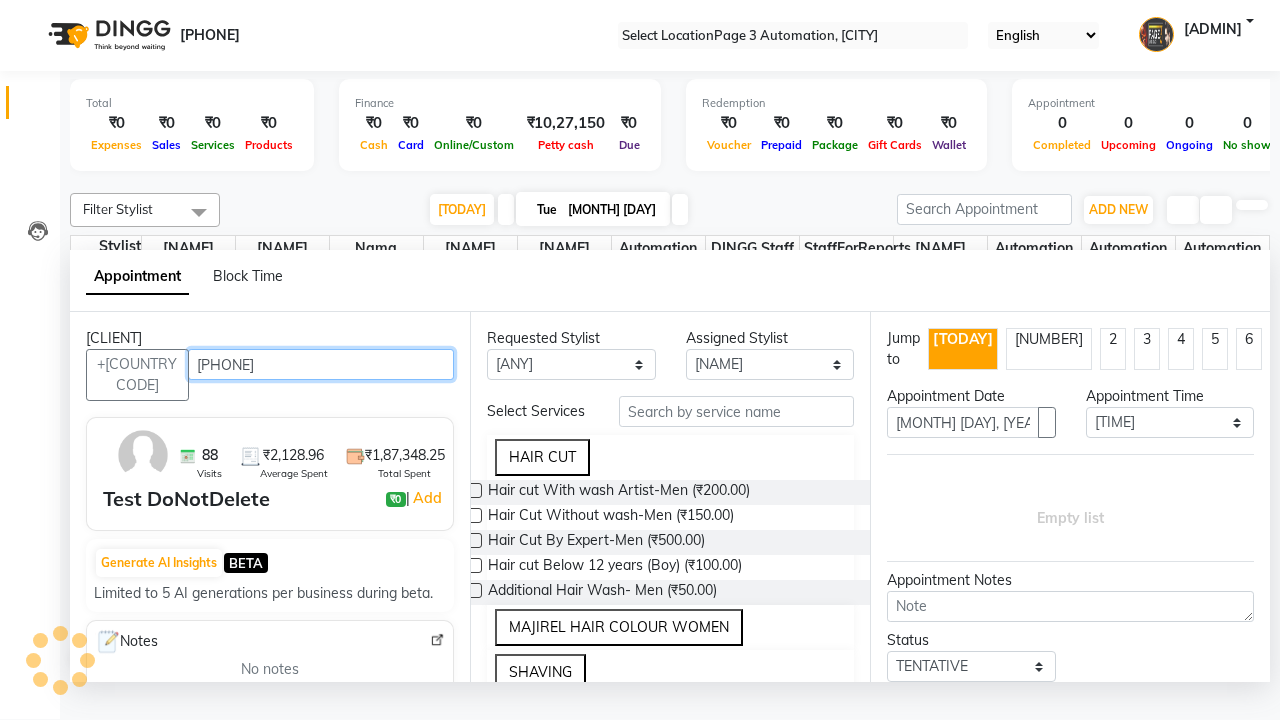scroll, scrollTop: 0, scrollLeft: 0, axis: both 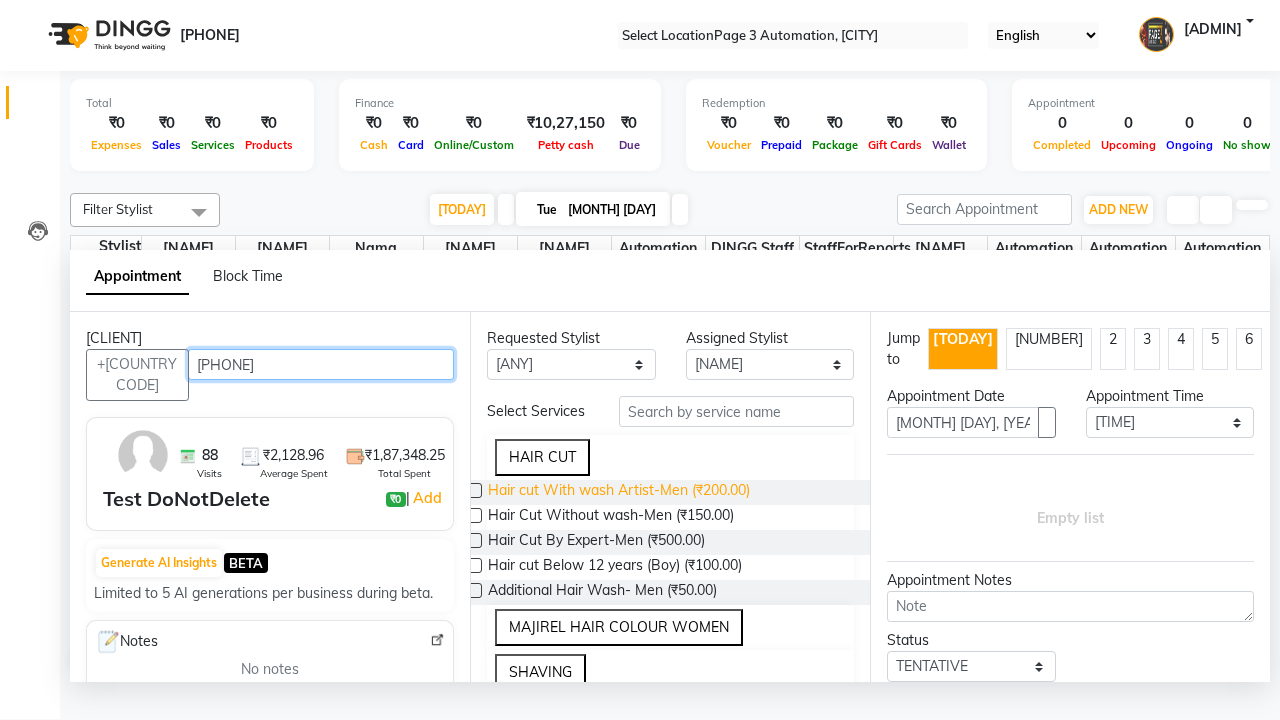 type on "[PHONE]" 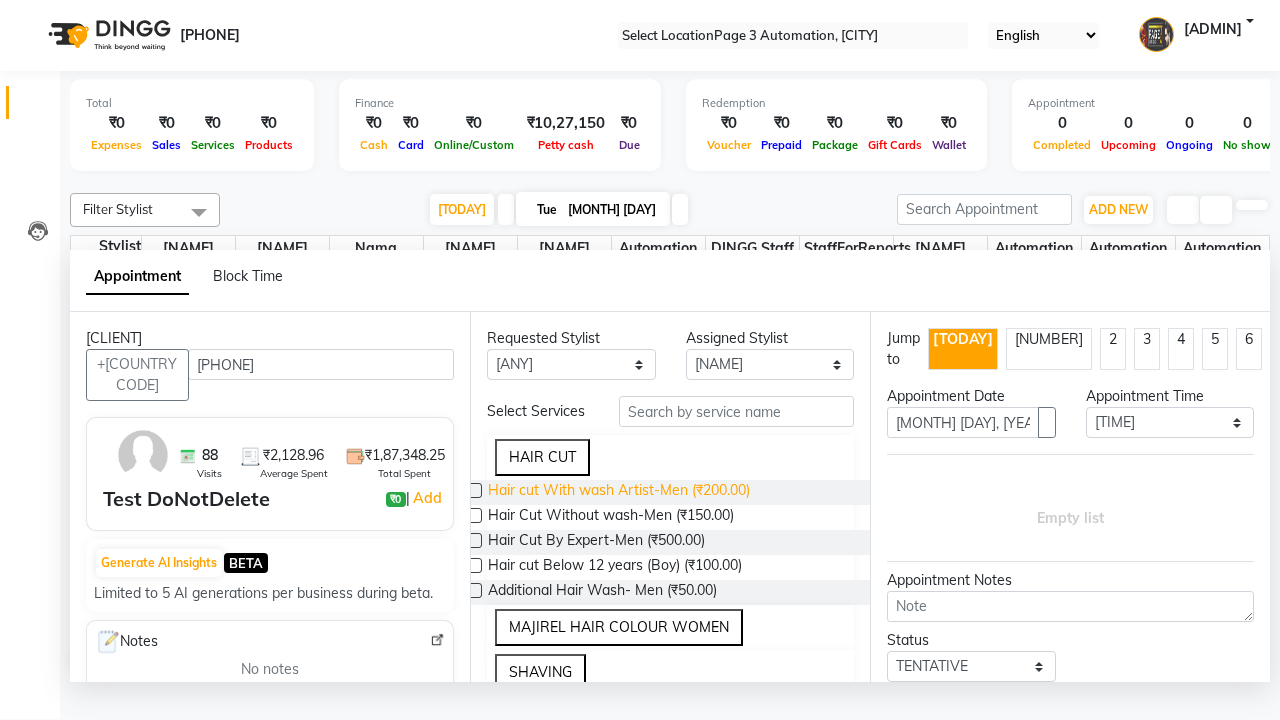 click on "Hair cut With wash Artist-Men (₹200.00)" at bounding box center [619, 492] 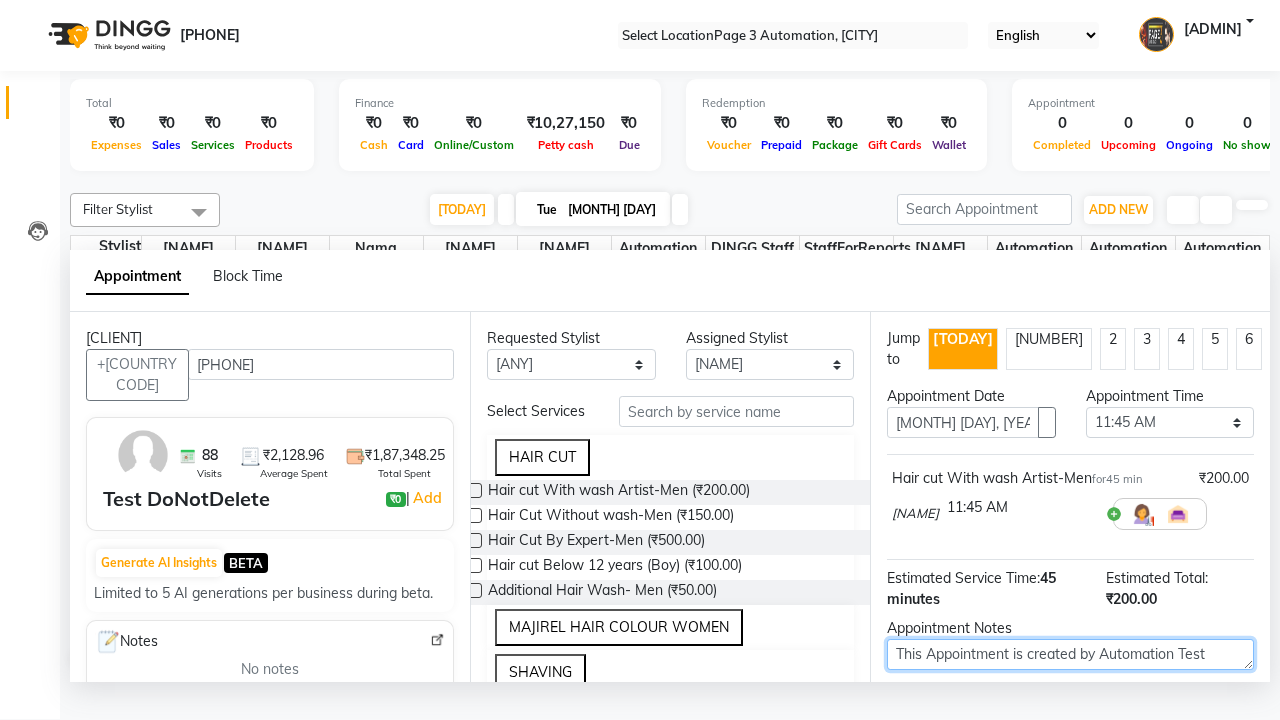type on "This Appointment is created by Automation Test" 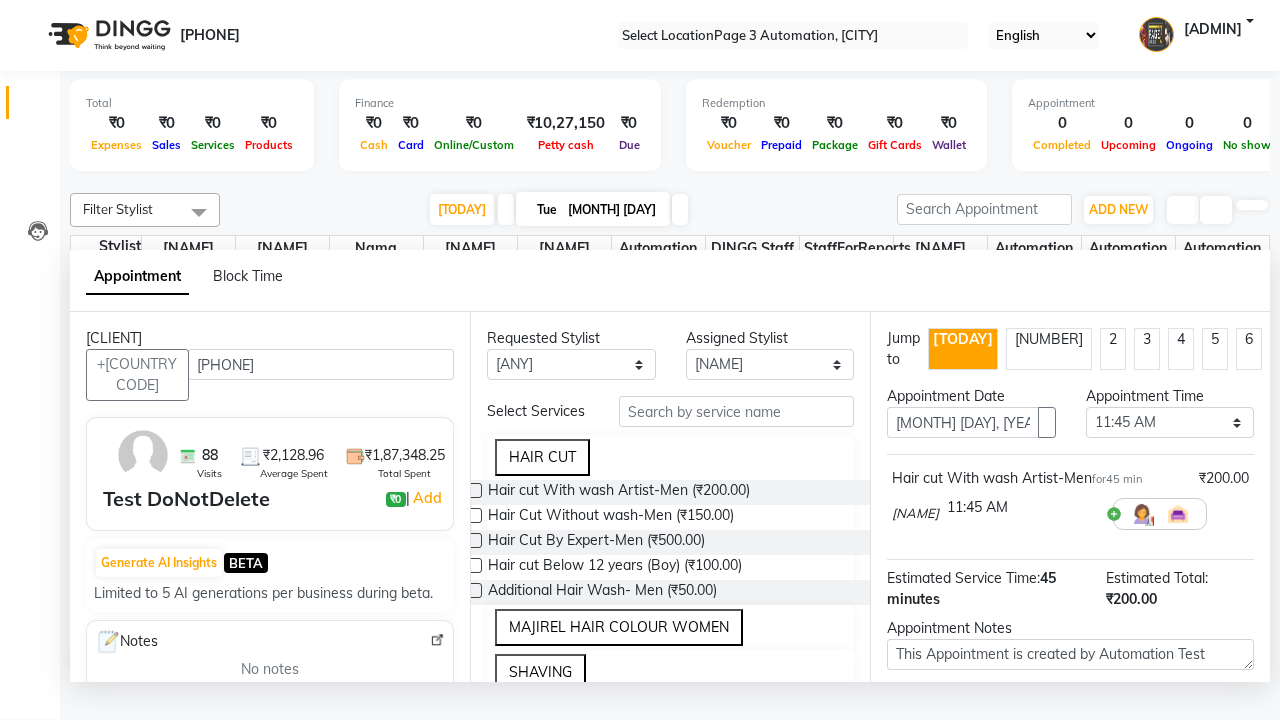 click at bounding box center [1097, 781] 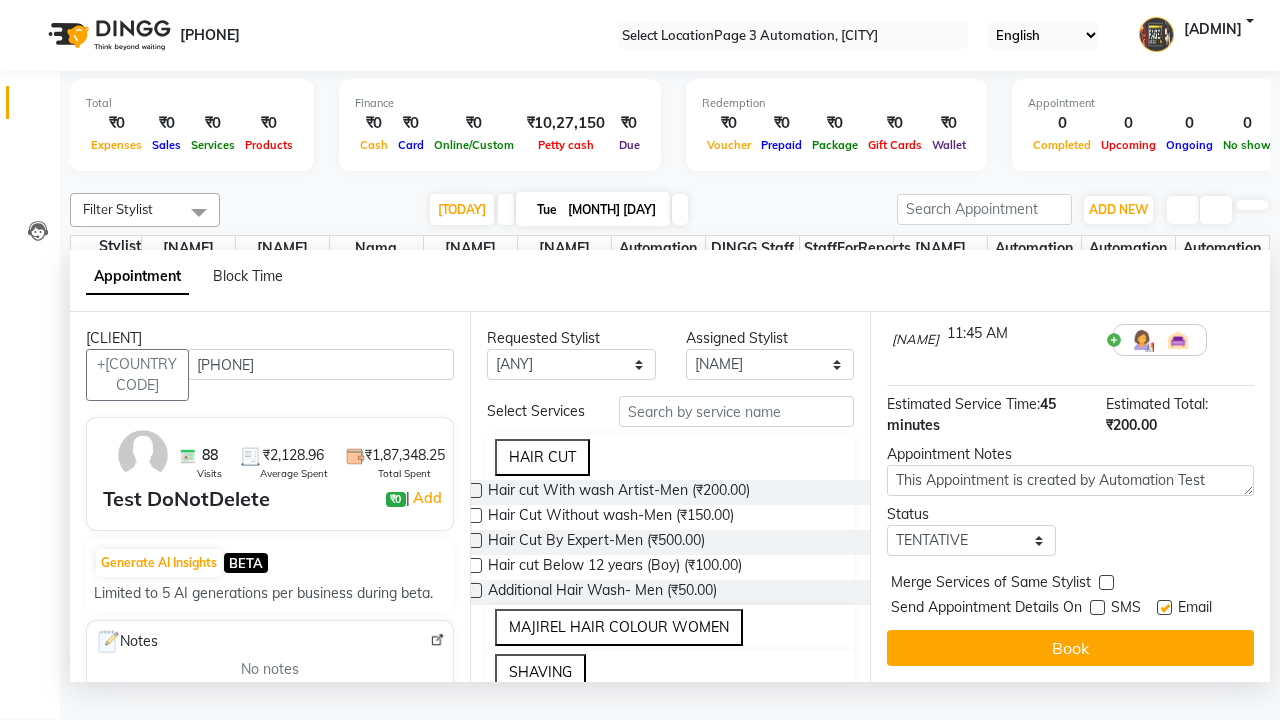 click at bounding box center [1164, 607] 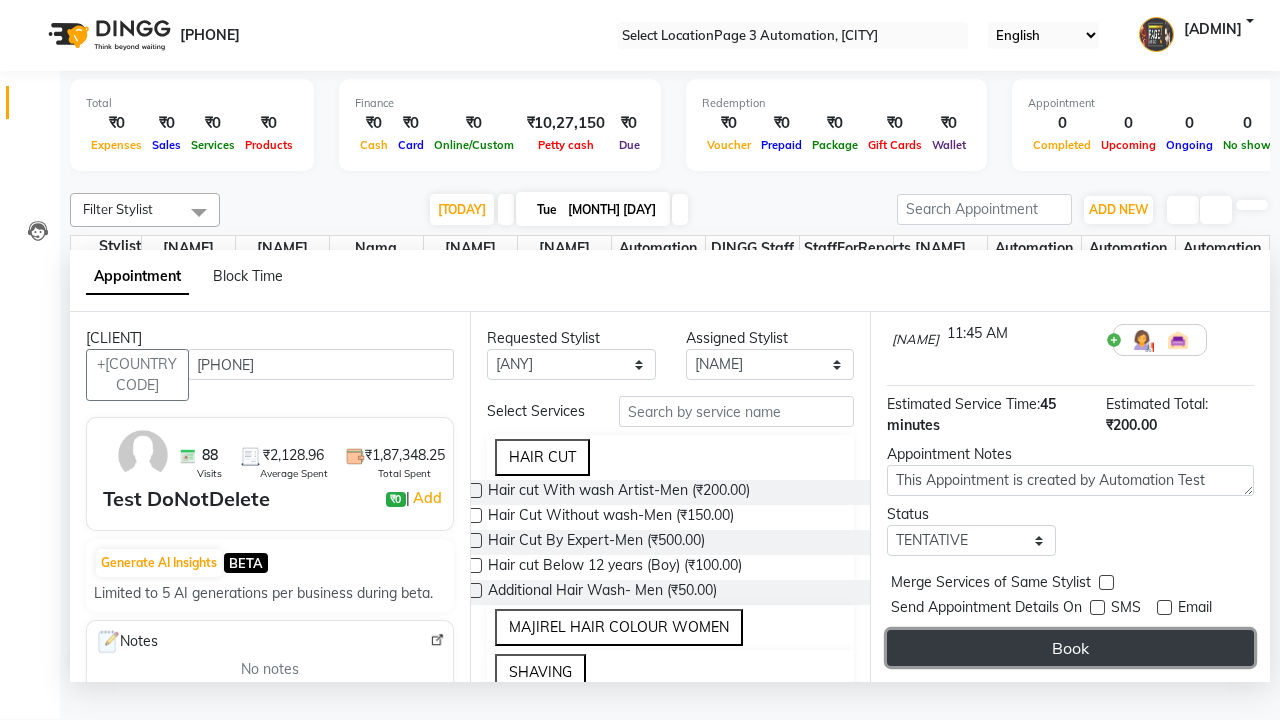 click on "Book" at bounding box center (1070, 648) 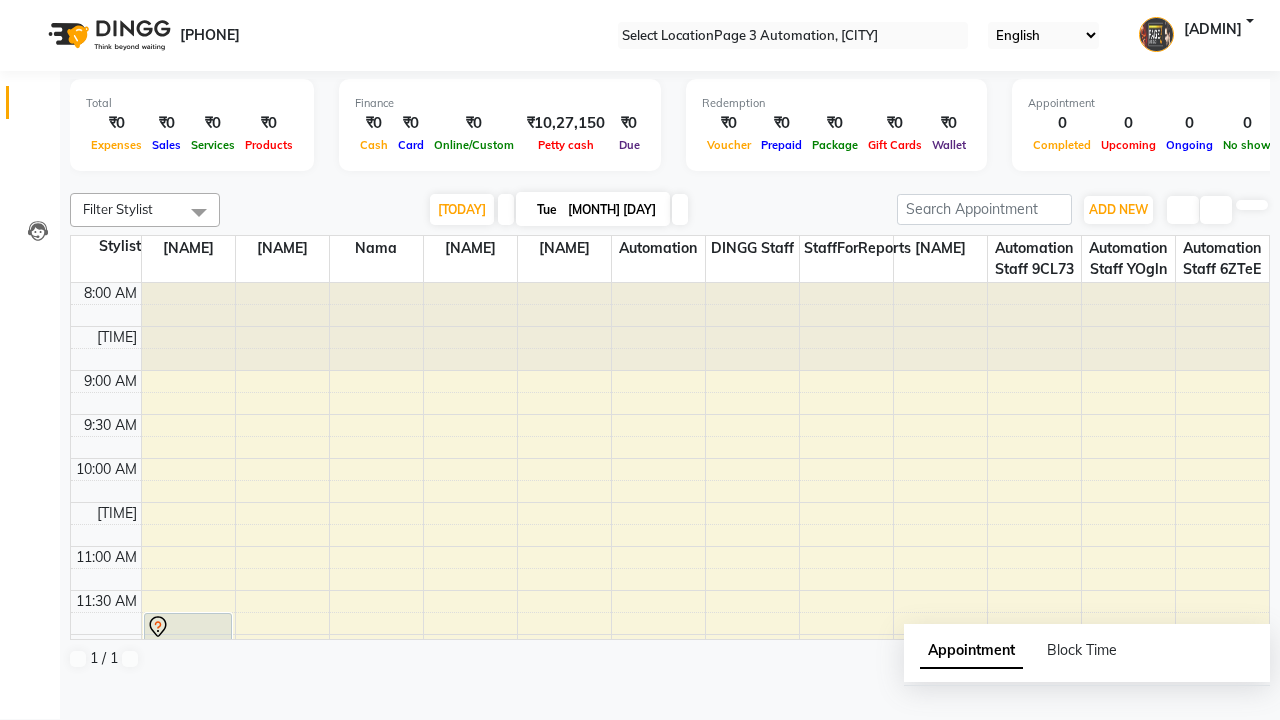 scroll, scrollTop: 0, scrollLeft: 0, axis: both 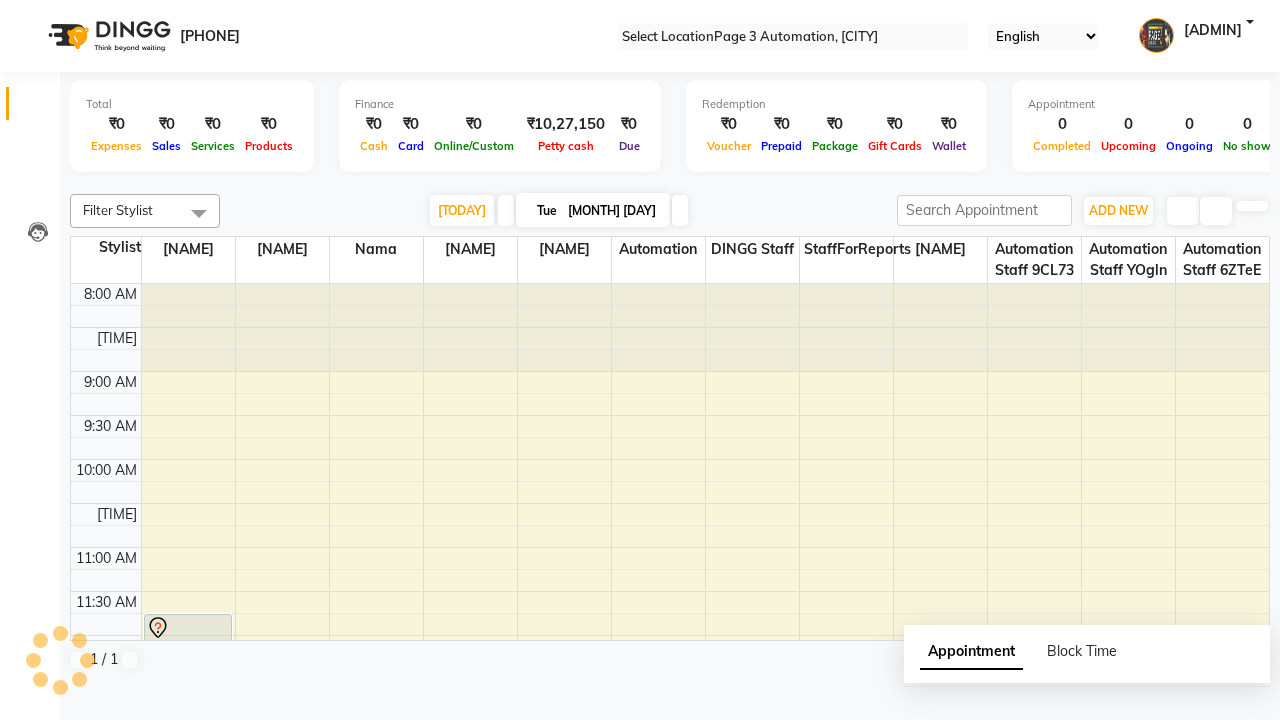 click on "Success" at bounding box center [640, 751] 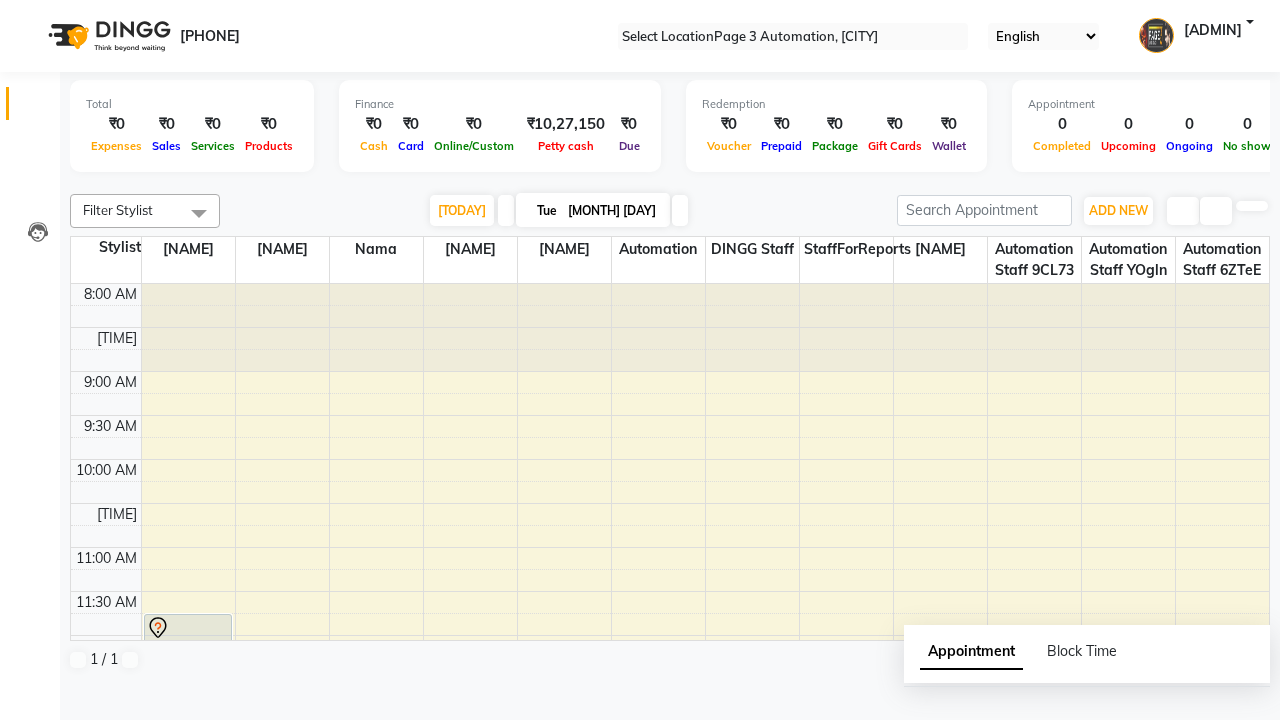 click at bounding box center [199, 213] 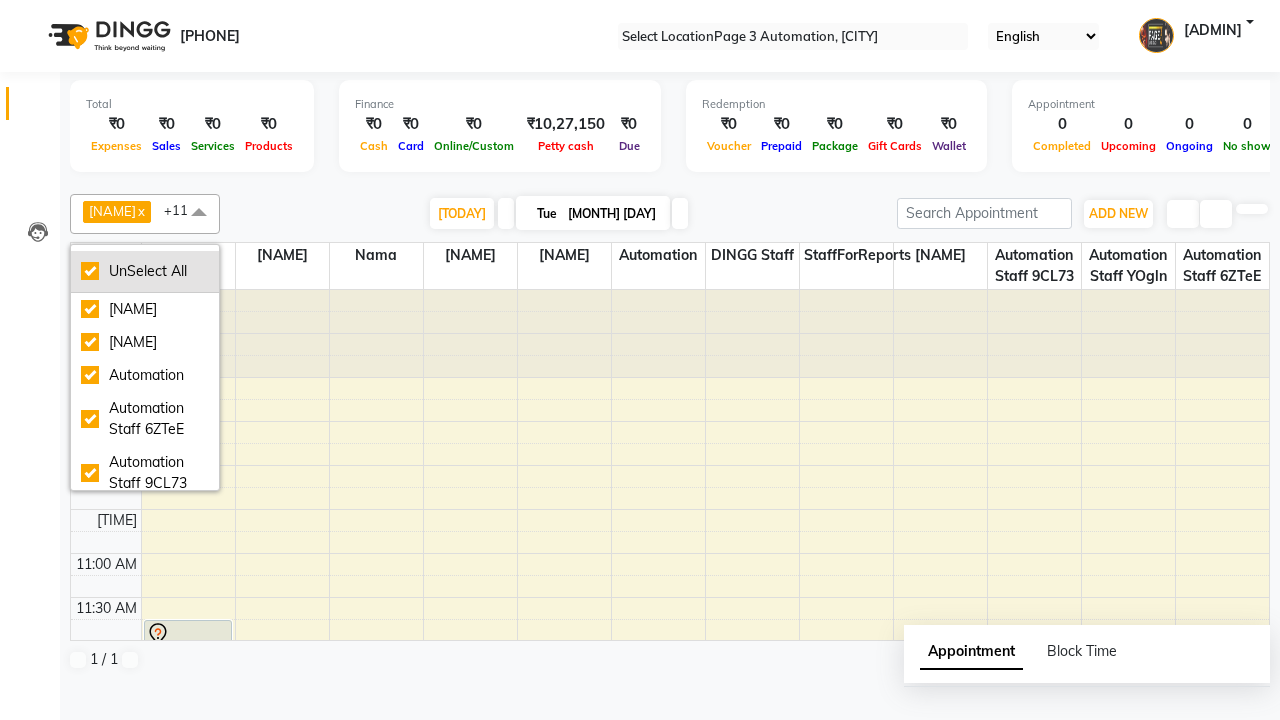 click on "UnSelect All" at bounding box center (145, 271) 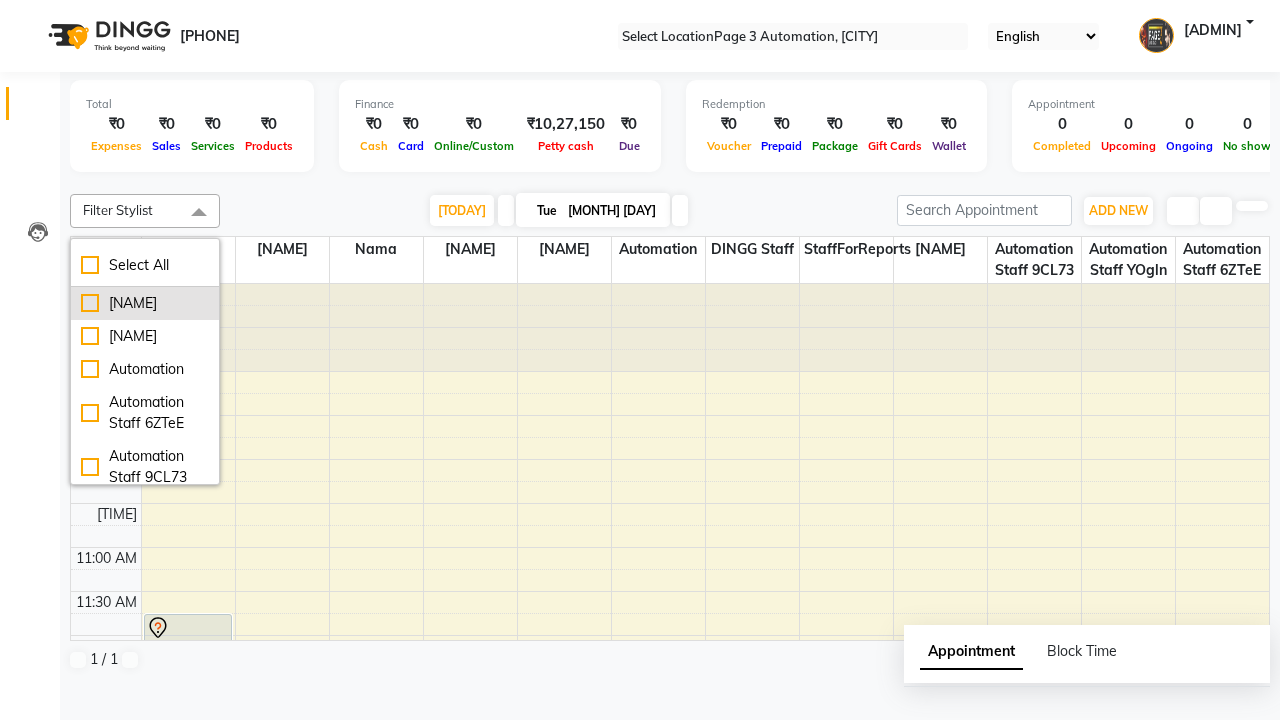 click on "[NAME]" at bounding box center [145, 303] 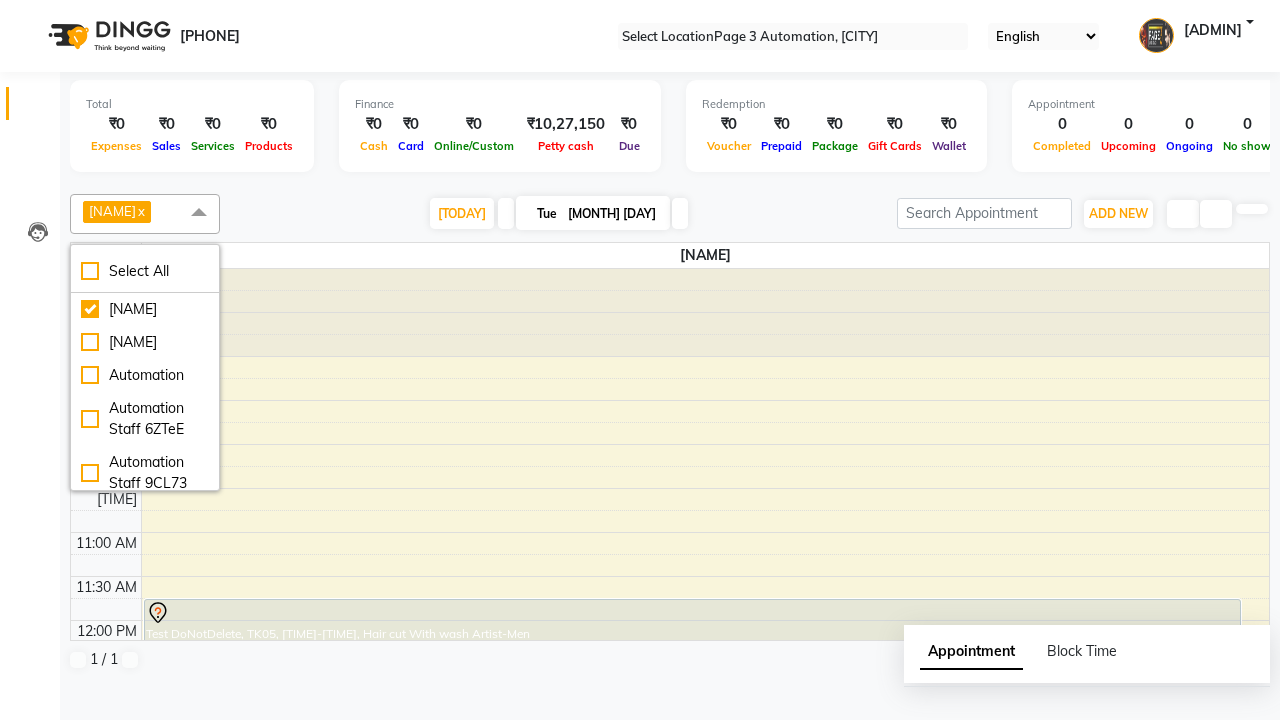 click at bounding box center (199, 213) 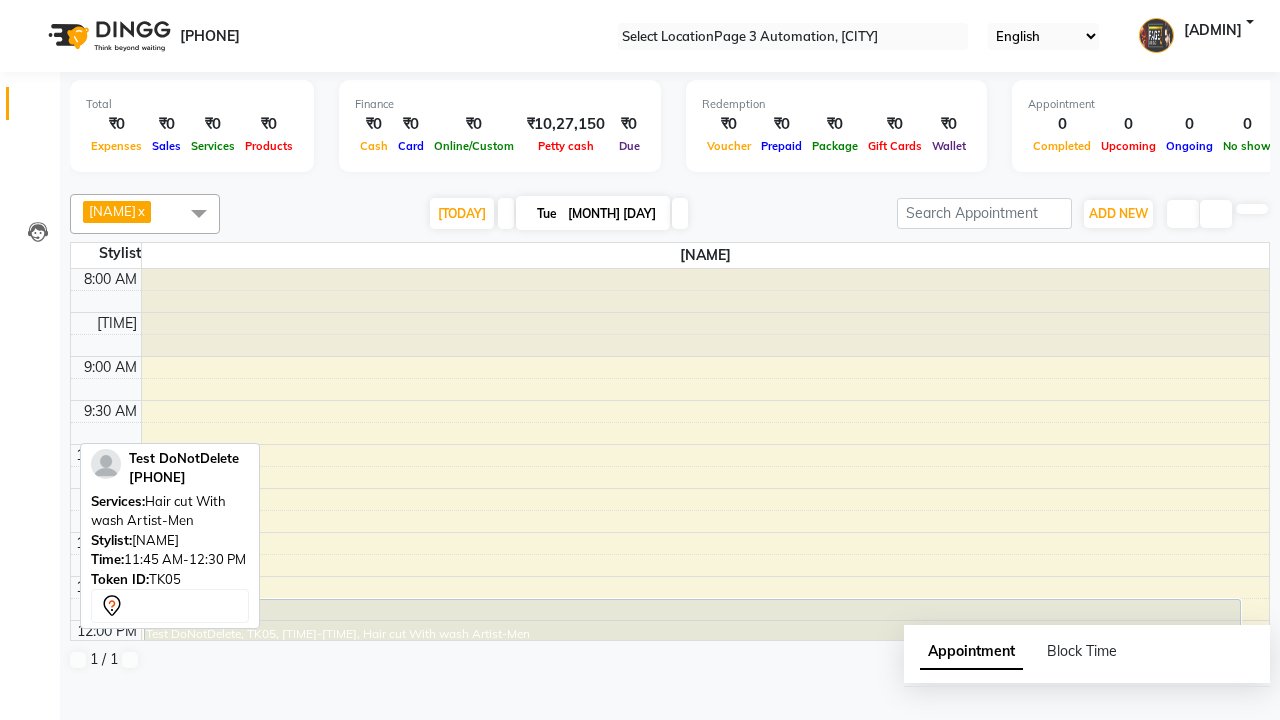 scroll, scrollTop: 23, scrollLeft: 0, axis: vertical 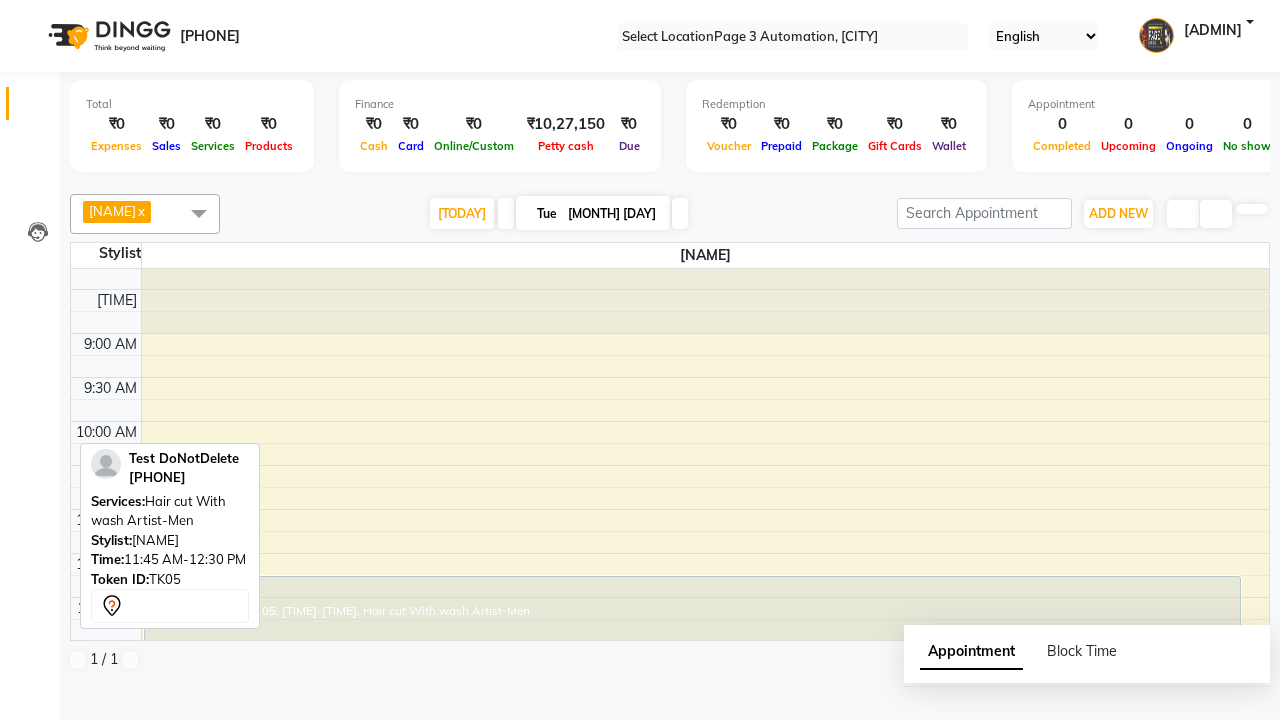 click on "Test DoNotDelete, TK05, [TIME]-[TIME], Hair cut With wash Artist-Men" at bounding box center [692, 608] 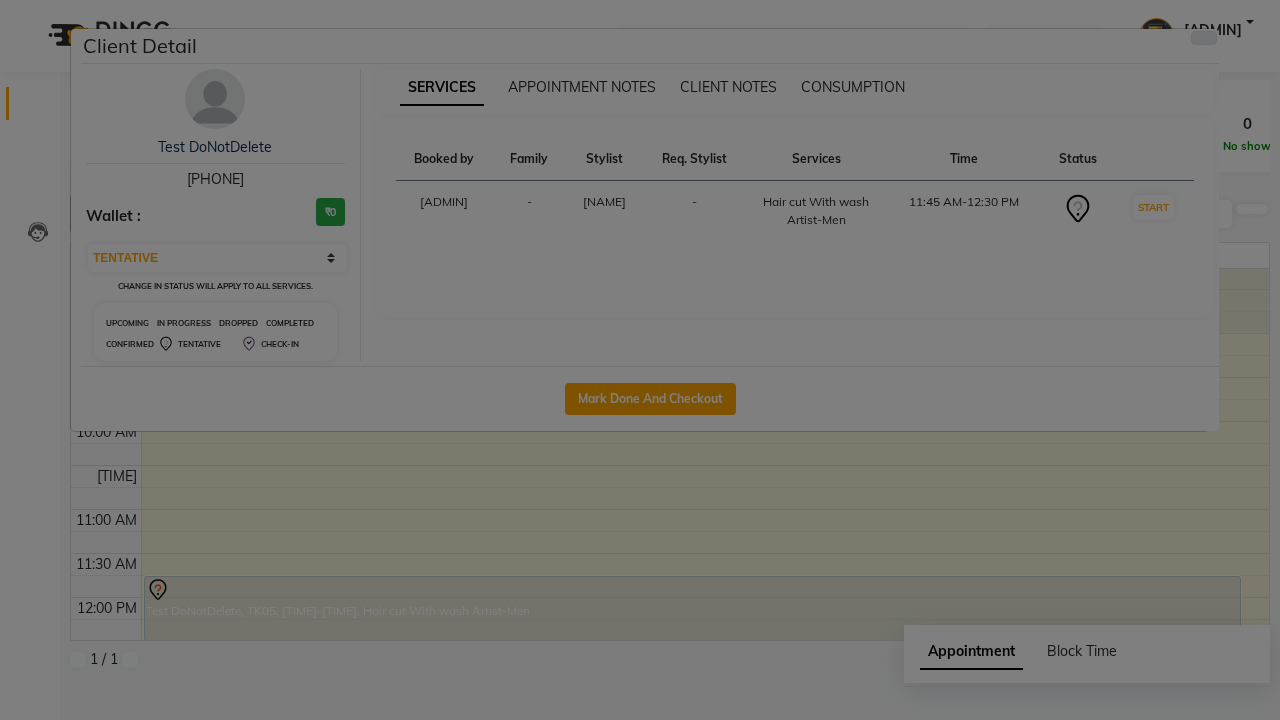 click at bounding box center [1204, 38] 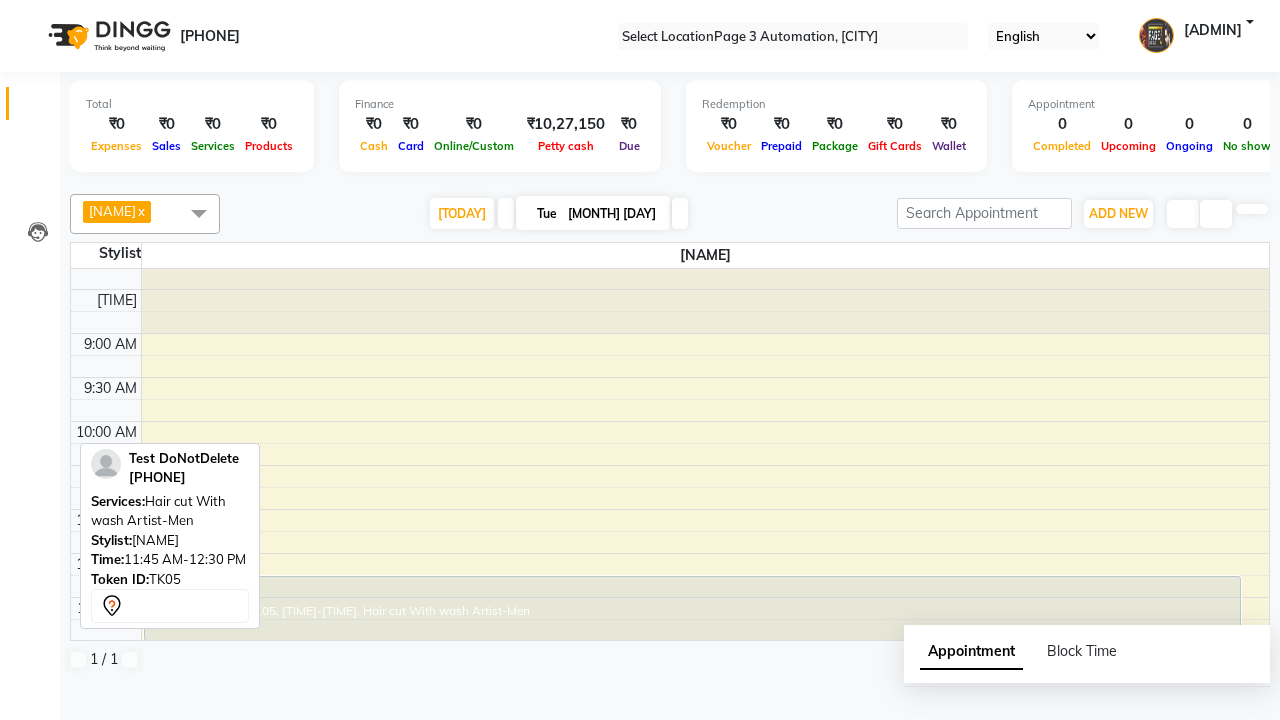 click on "Add Service" at bounding box center [50, 754] 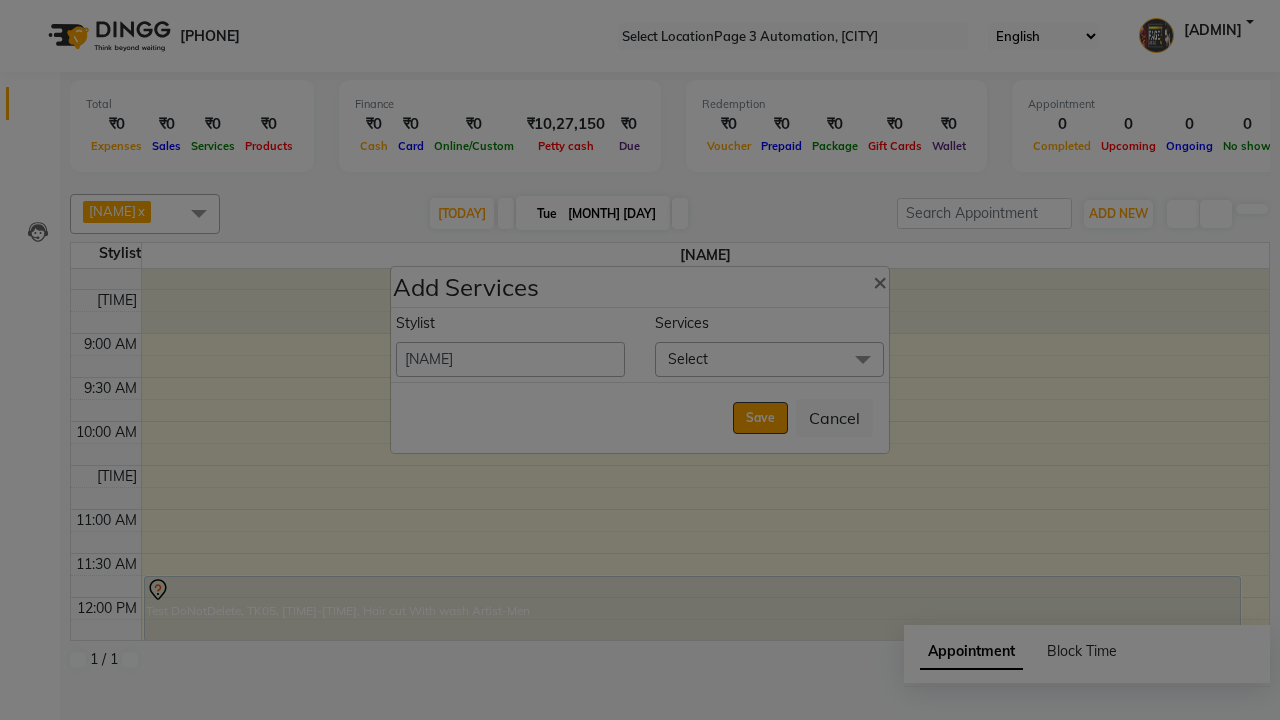 click on "Select" at bounding box center (769, 359) 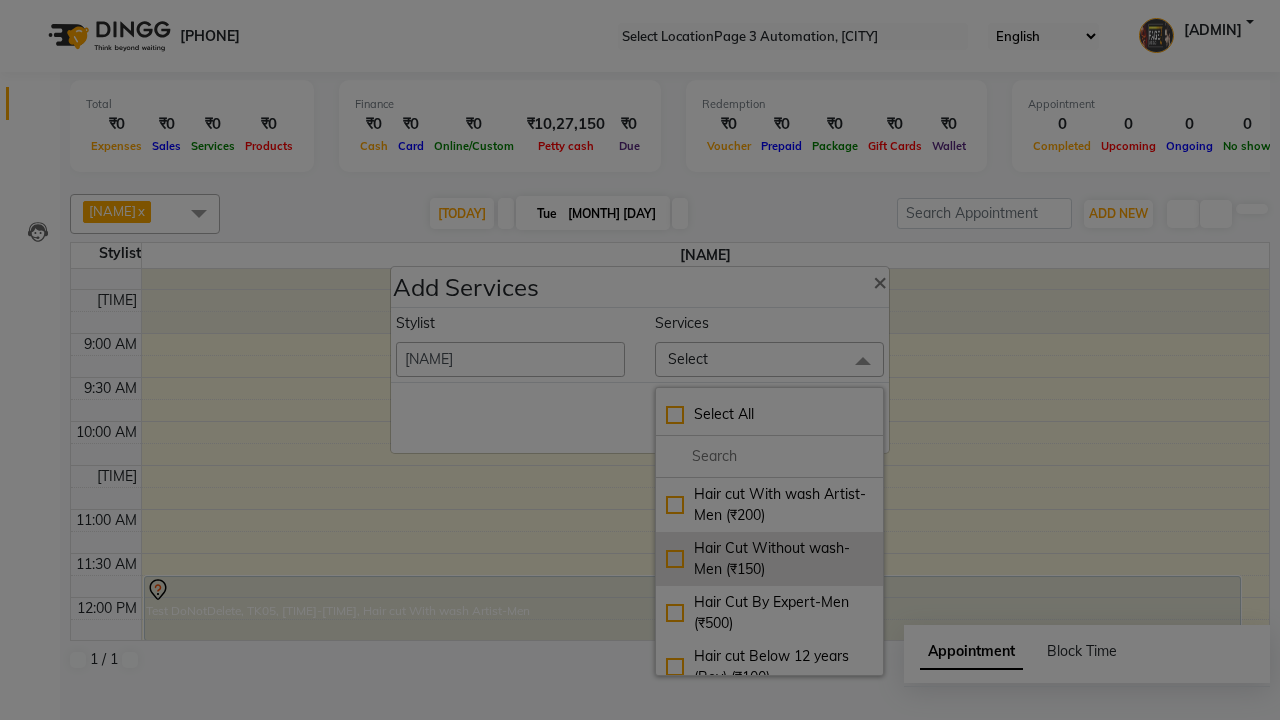 click on "Hair Cut Without wash-Men (₹150)" at bounding box center (769, 505) 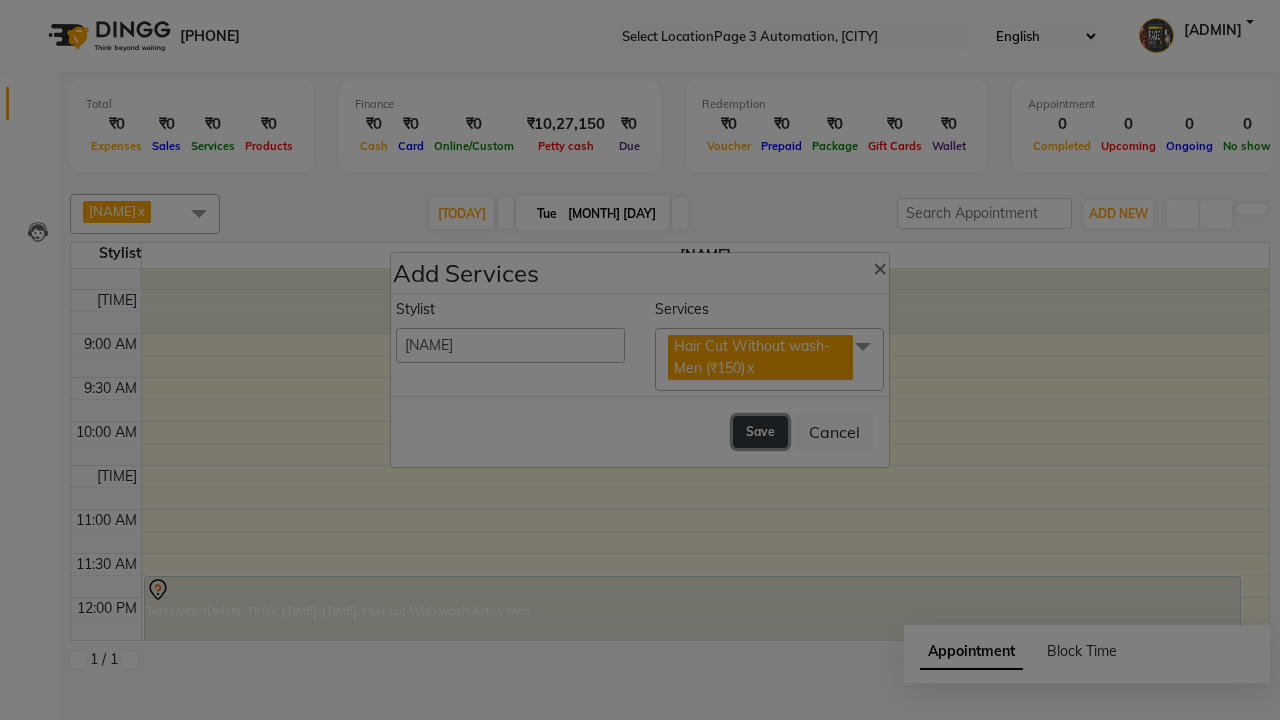 click on "Save" at bounding box center (760, 432) 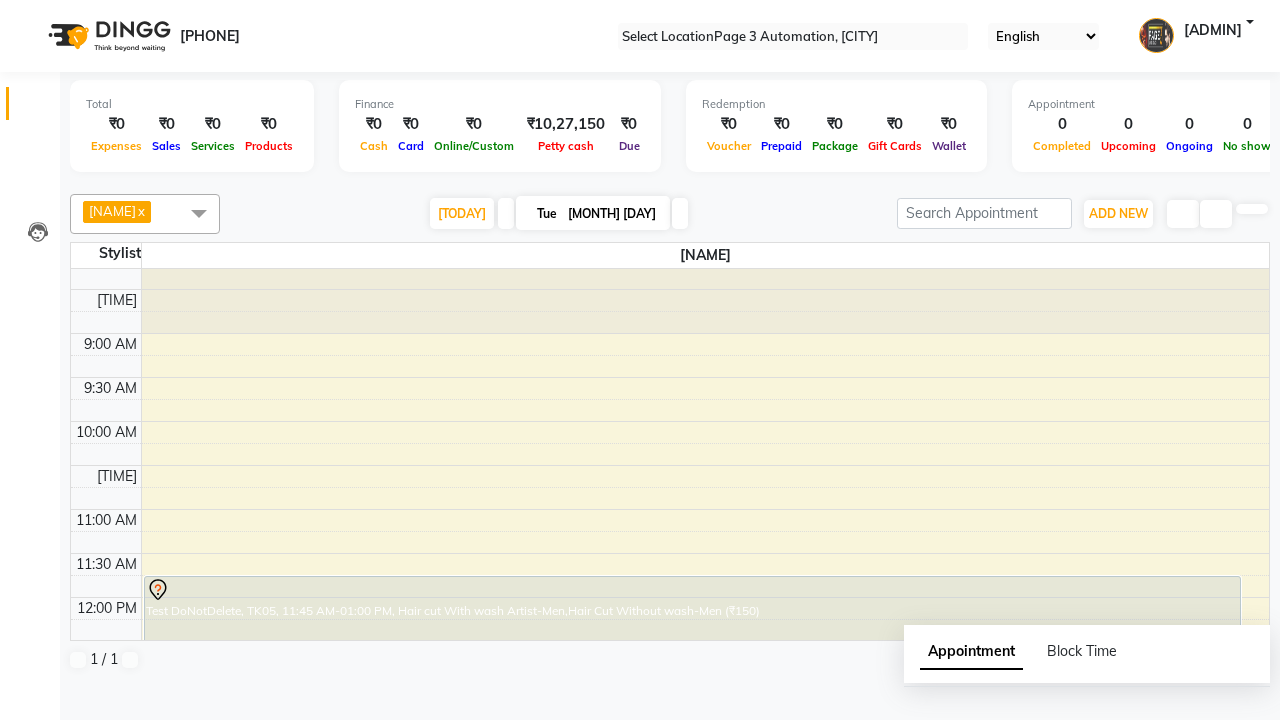 click on "Service added." at bounding box center (640, 751) 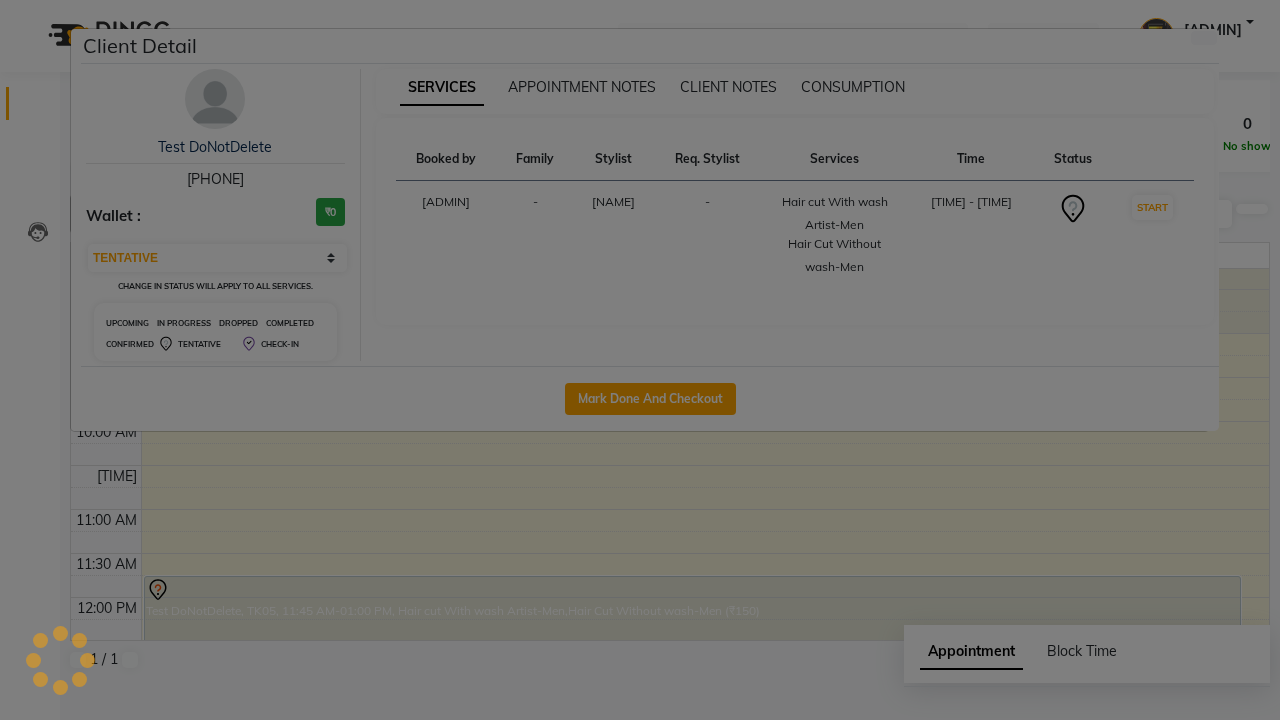 scroll, scrollTop: 67, scrollLeft: 0, axis: vertical 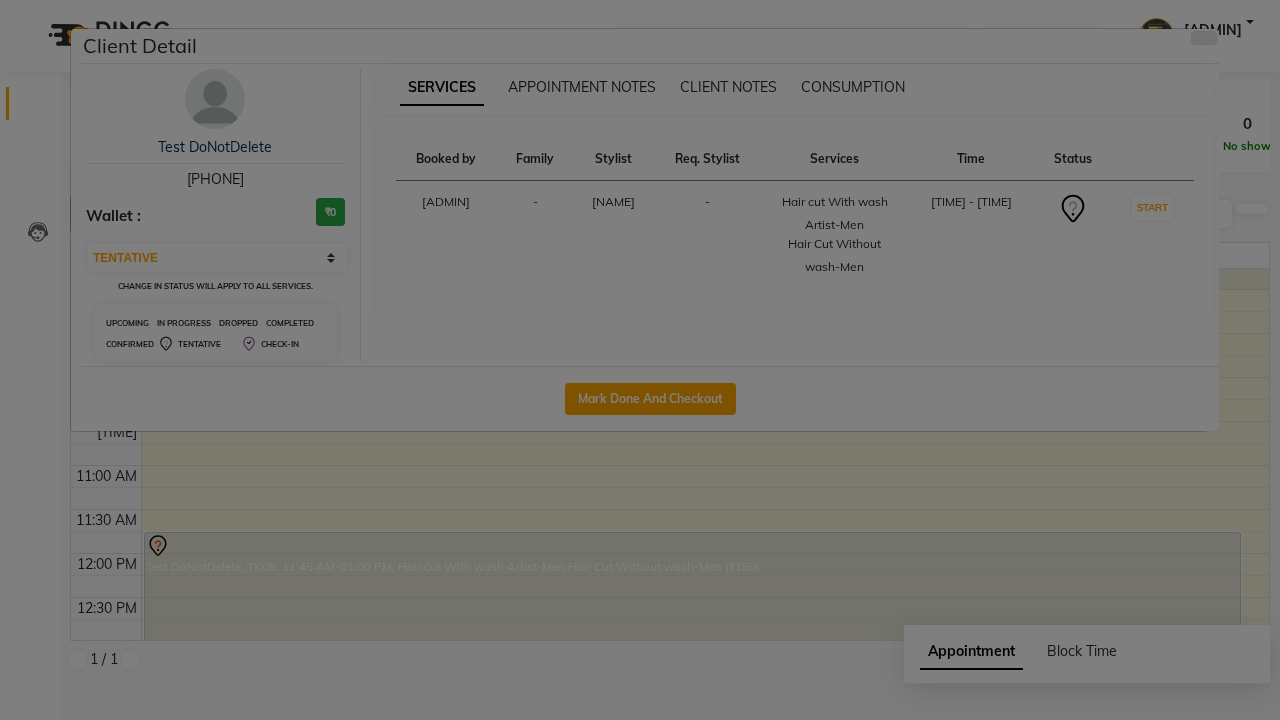 click at bounding box center (1204, 38) 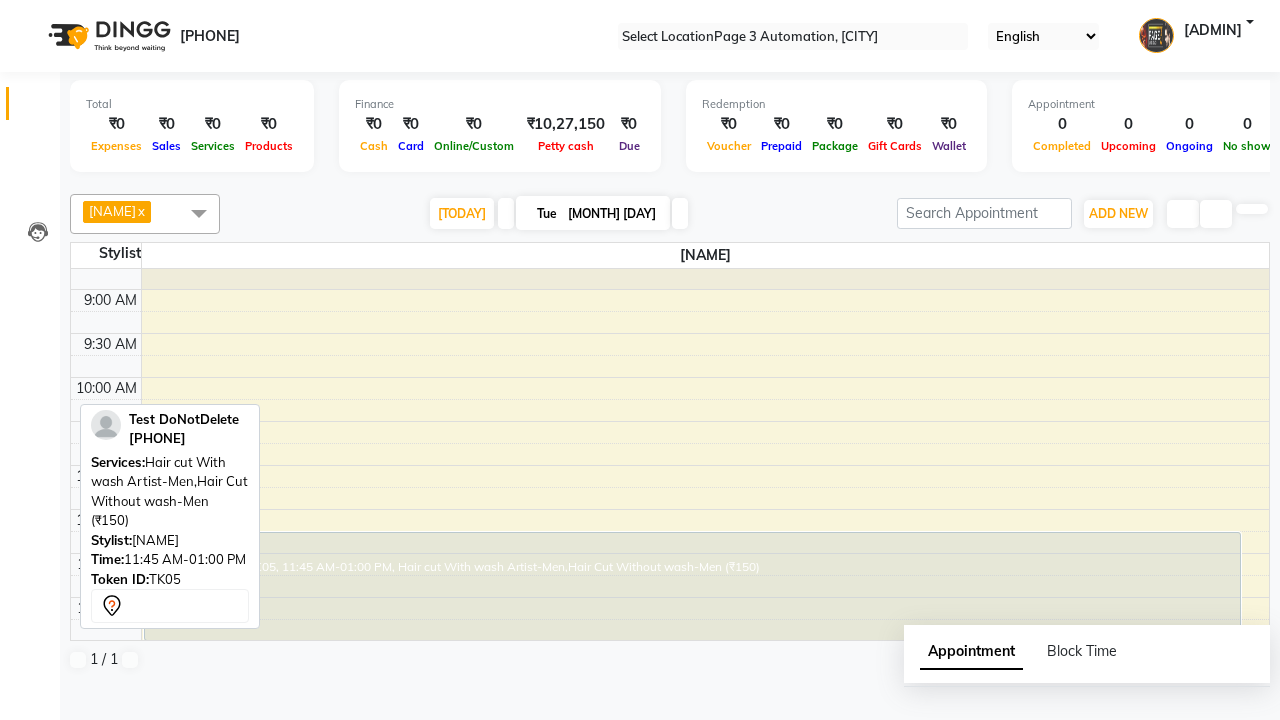 click on "Drop" at bounding box center (50, 754) 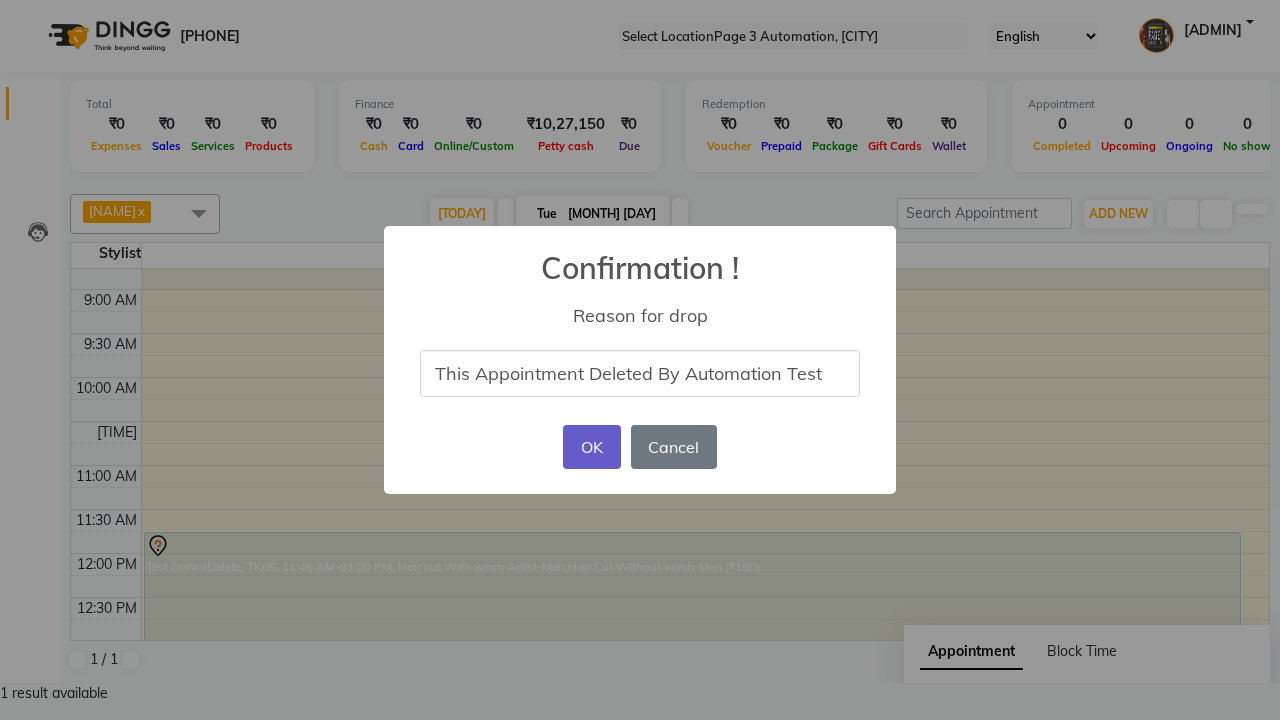 type on "This Appointment Deleted By Automation Test" 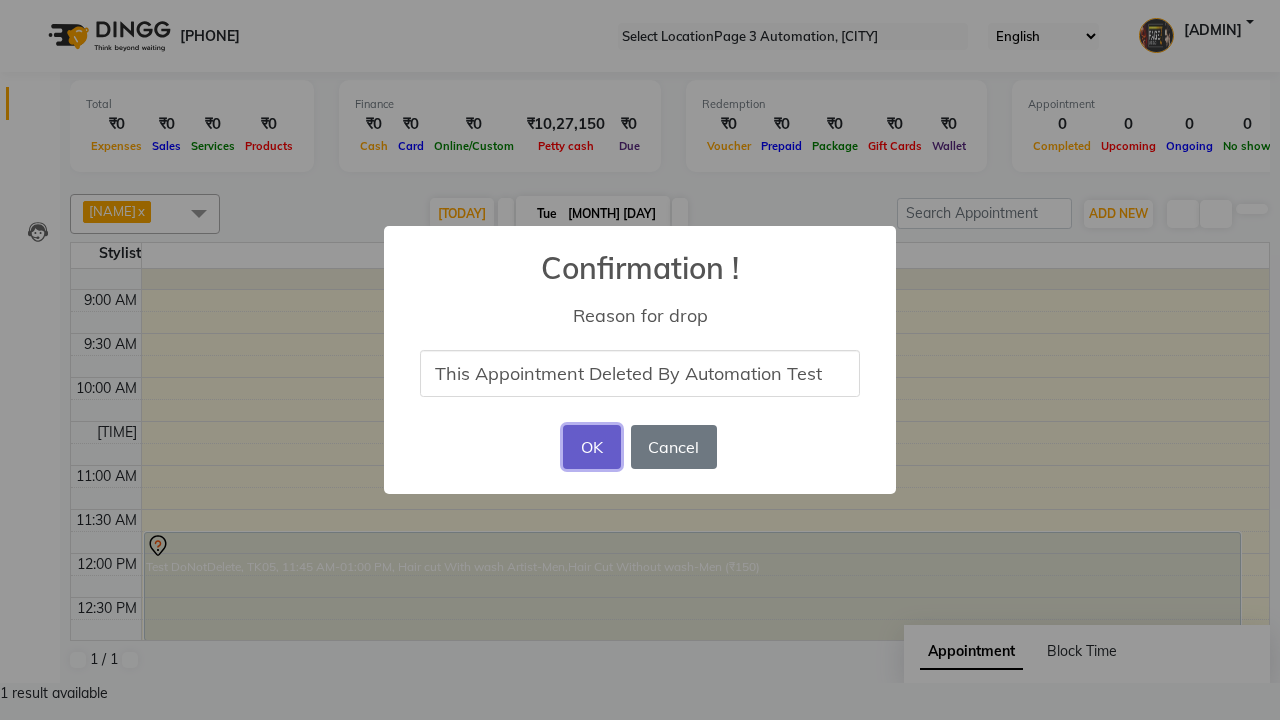 click on "OK" at bounding box center (591, 447) 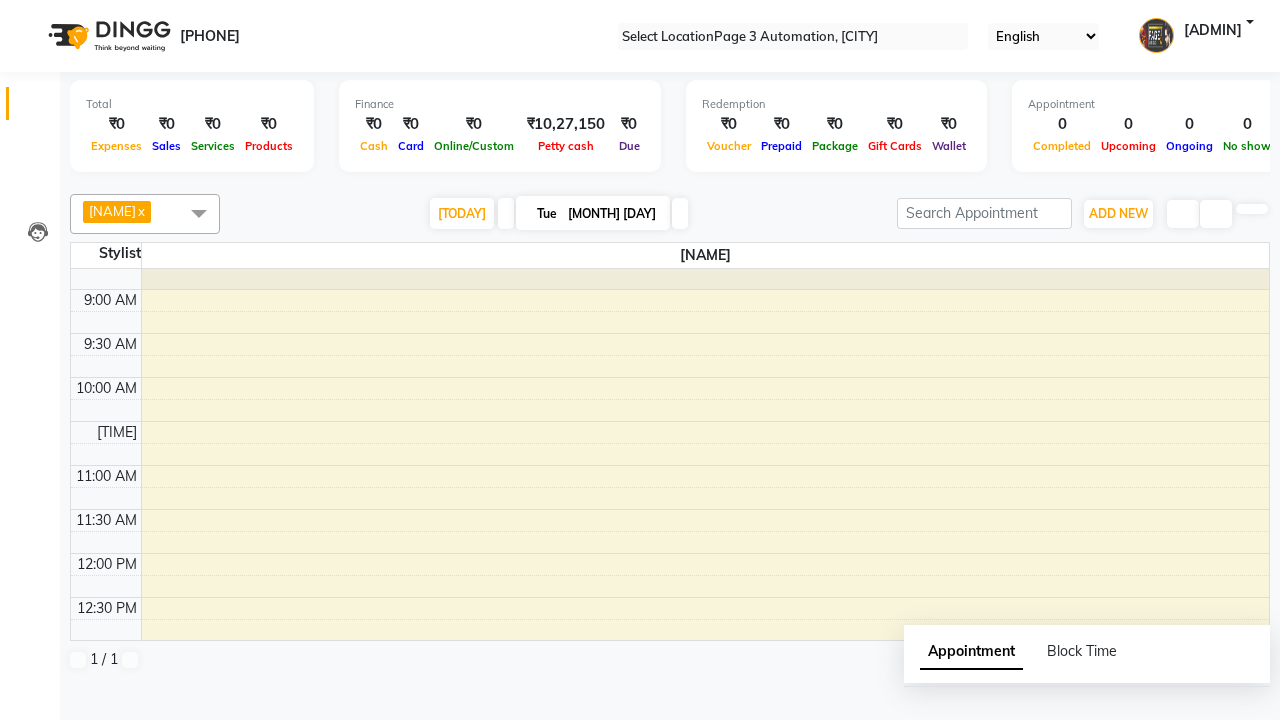 click on "successfully deleted the booking" at bounding box center [640, 751] 